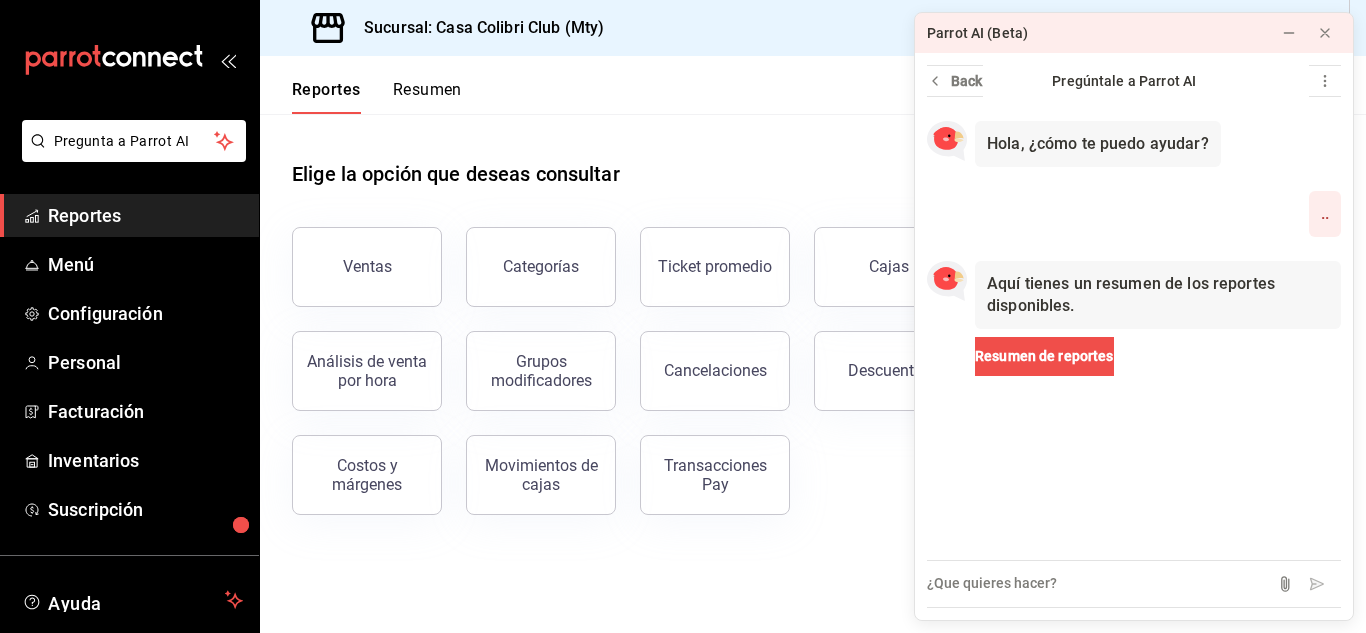 scroll, scrollTop: 0, scrollLeft: 0, axis: both 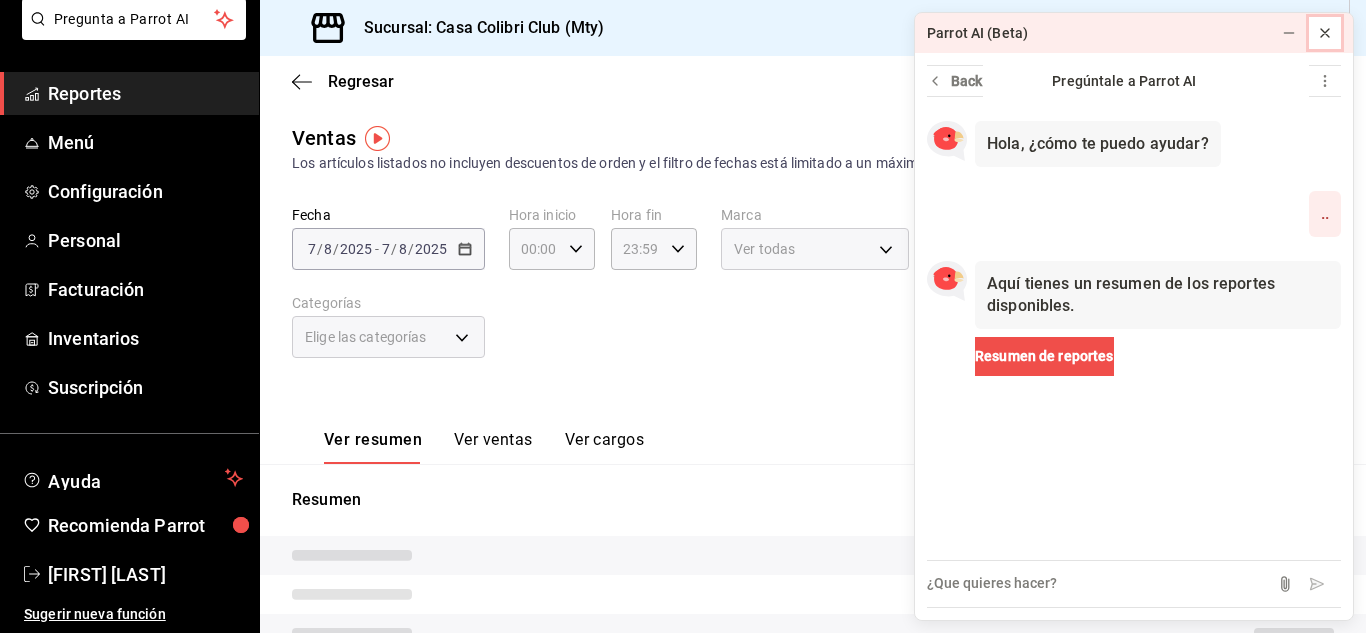 click 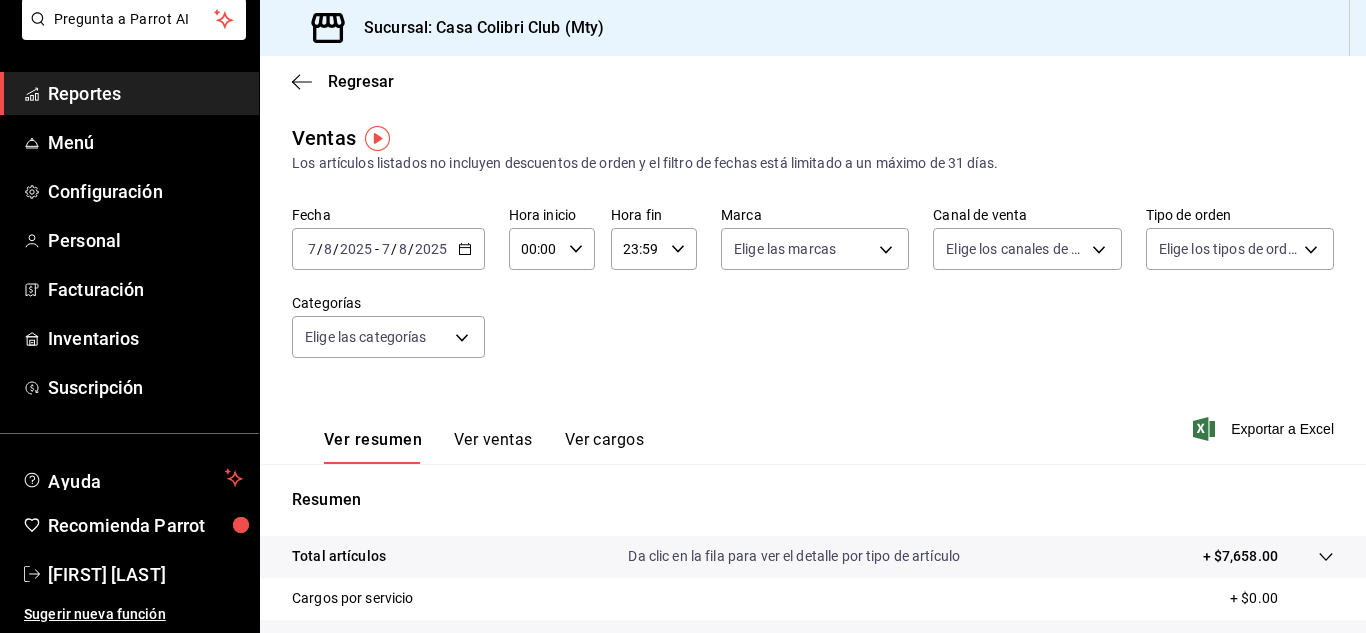 click on "Fecha 2025-08-07 7 / 8 / 2025 - 2025-08-07 7 / 8 / 2025 Hora inicio 00:00 Hora inicio Hora fin 23:59 Hora fin Marca Elige las marcas Canal de venta Elige los canales de venta Tipo de orden Elige los tipos de orden Categorías Elige las categorías" at bounding box center [813, 294] 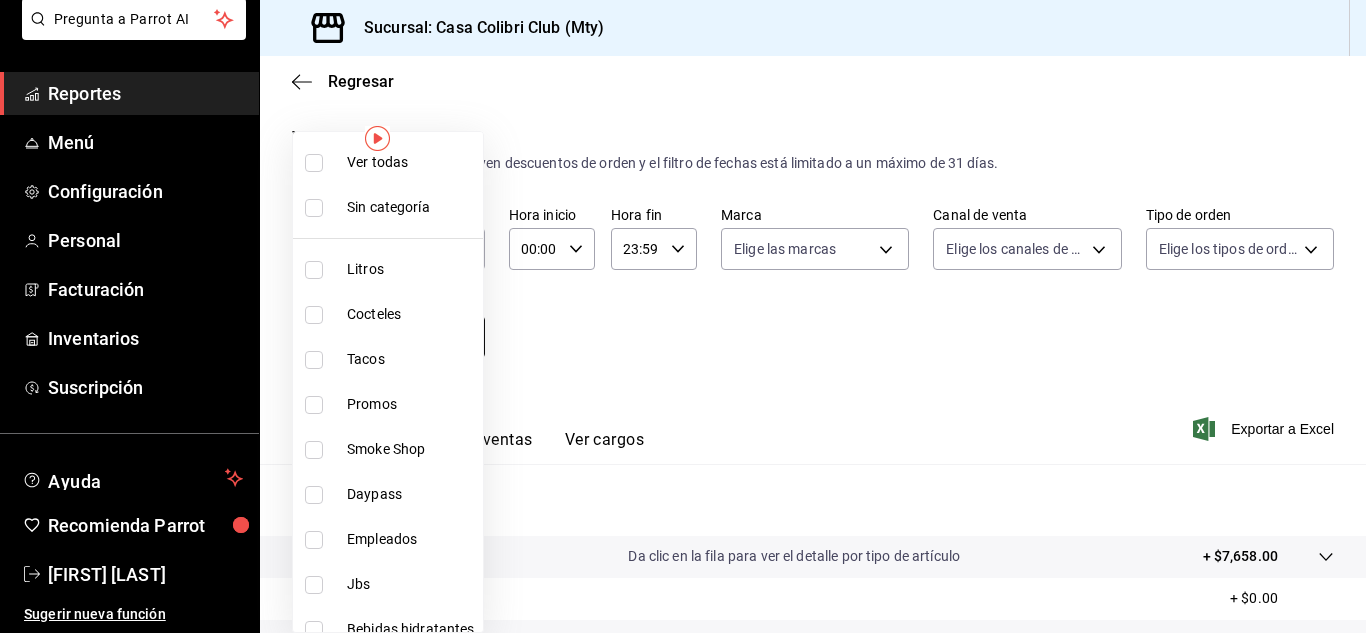 click on "Pregunta a Parrot AI Reportes   Menú   Configuración   Personal   Facturación   Inventarios   Suscripción   Ayuda Recomienda Parrot   [FIRST] [LAST]   Sugerir nueva función   Sucursal: [LOCATION] Regresar Ventas Los artículos listados no incluyen descuentos de orden y el filtro de fechas está limitado a un máximo de 31 días. Fecha 2025-08-07 7 / 8 / 2025 - 2025-08-07 7 / 8 / 2025 Hora inicio 00:00 Hora inicio Hora fin 23:59 Hora fin Marca Elige las marcas Canal de venta Elige los canales de venta Tipo de orden Elige los tipos de orden Categorías Elige las categorías Ver resumen Ver ventas Ver cargos Exportar a Excel Resumen Total artículos Da clic en la fila para ver el detalle por tipo de artículo + $7,658.00 Cargos por servicio + $0.00 Venta bruta = $7,658.00 Descuentos totales - $0.00 Certificados de regalo - $0.00 Venta total = $7,658.00 Impuestos - $1,056.28 Venta neta = $6,601.72 Pregunta a Parrot AI Reportes   Menú   Configuración   Personal   Facturación   Inventarios" at bounding box center [683, 316] 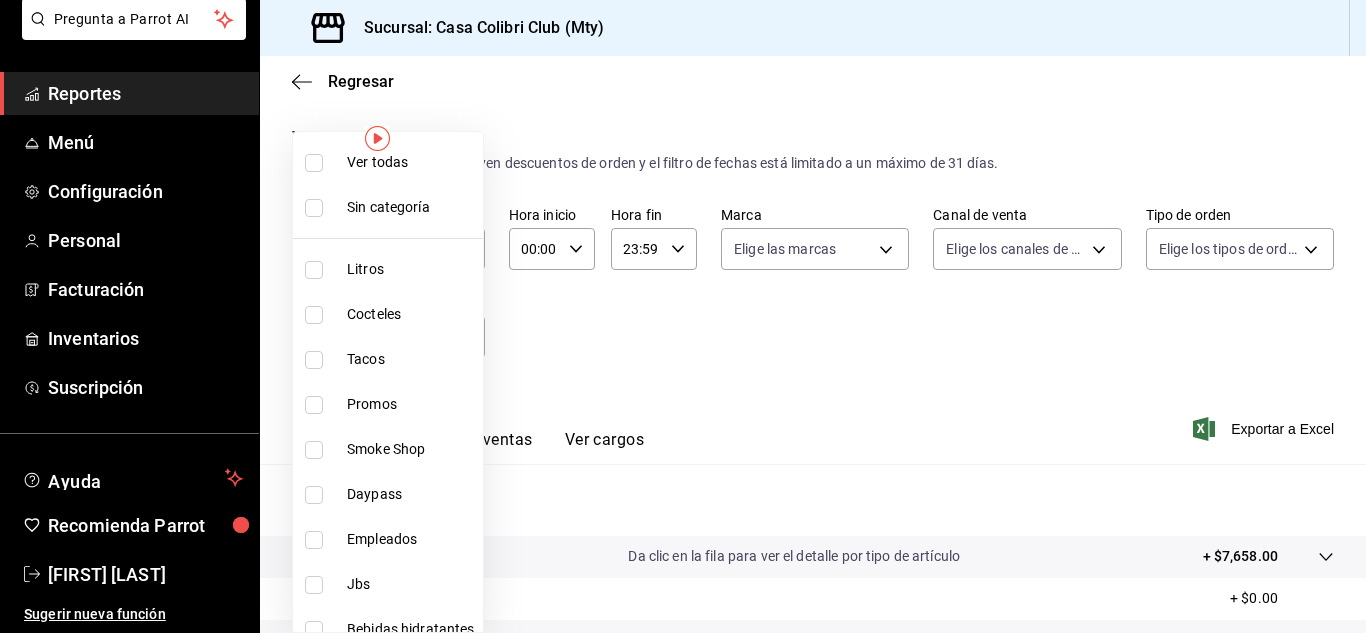 click at bounding box center (683, 316) 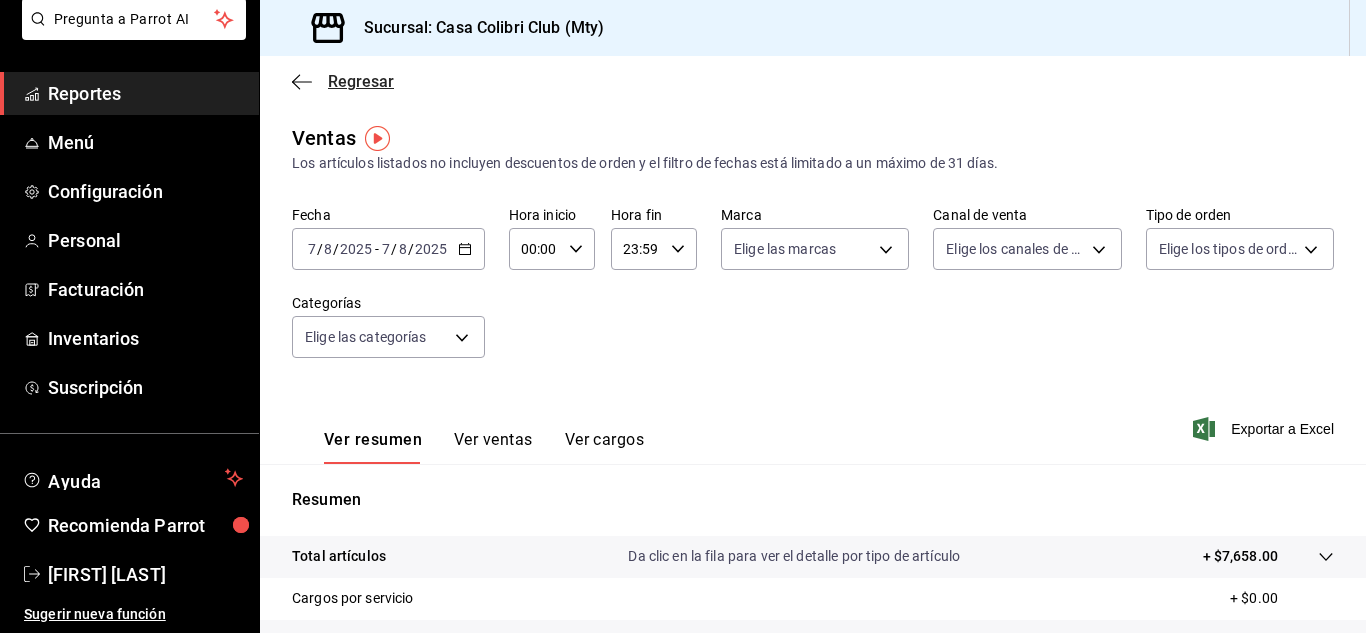 click on "Regresar" at bounding box center [343, 81] 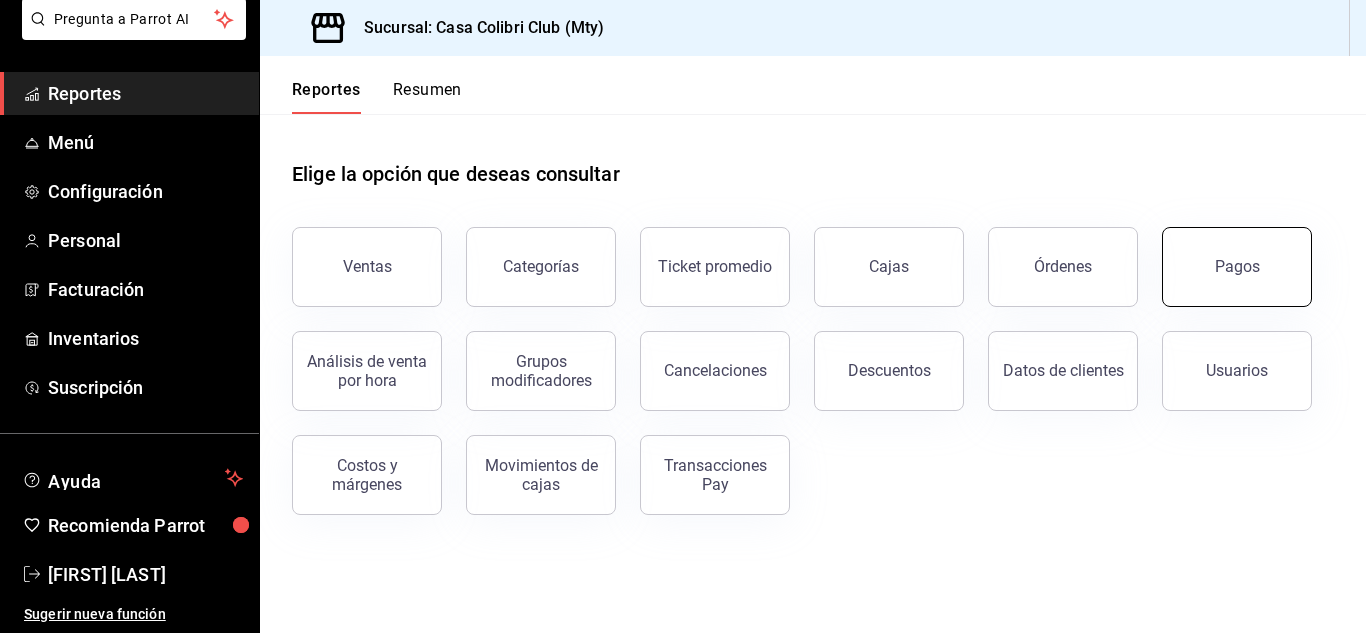 click on "Pagos" at bounding box center (1237, 267) 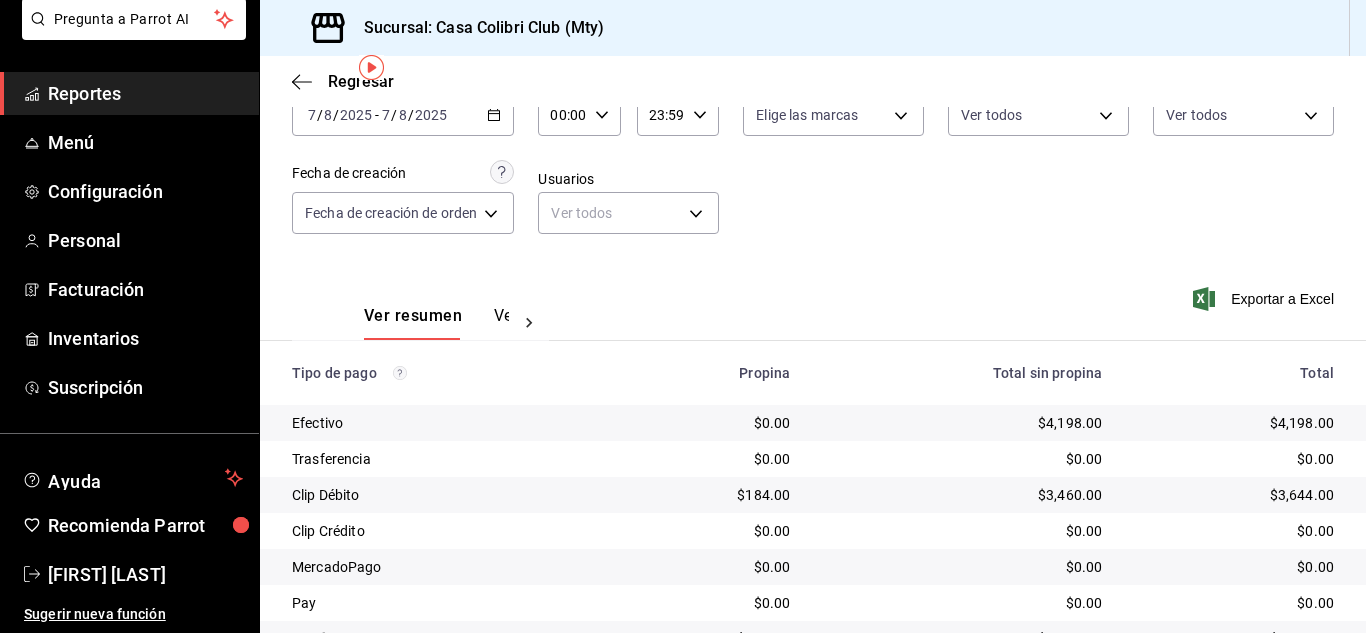 scroll, scrollTop: 178, scrollLeft: 0, axis: vertical 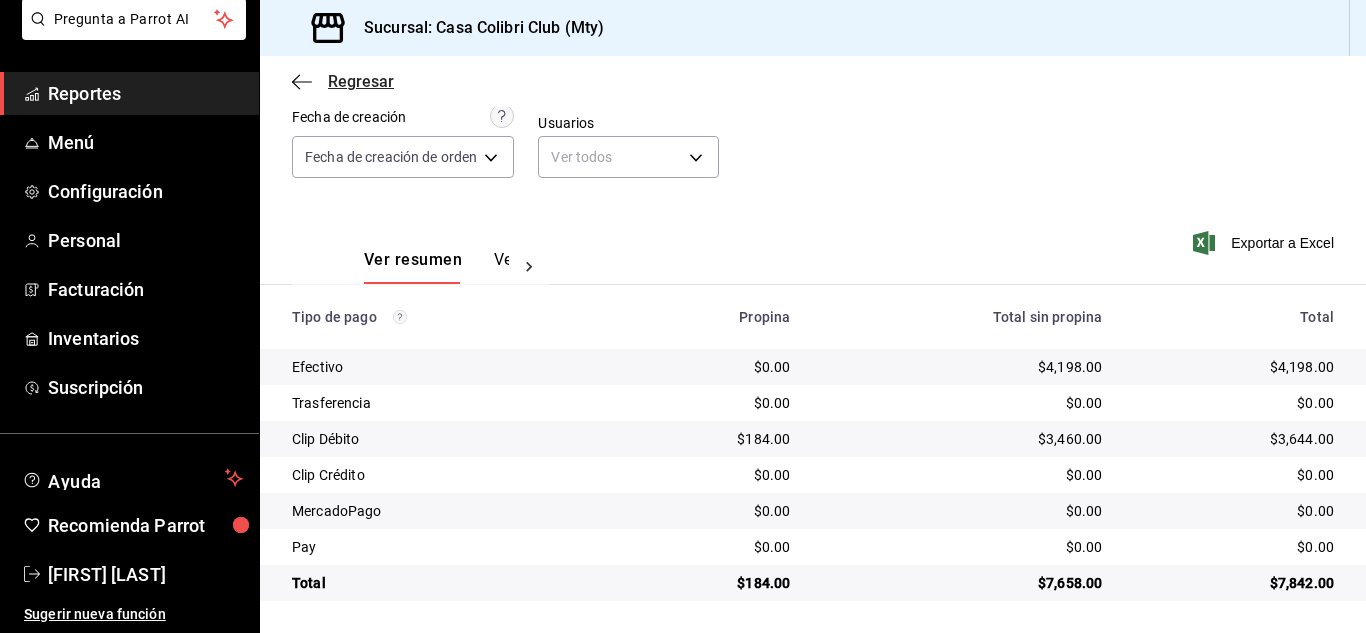 click 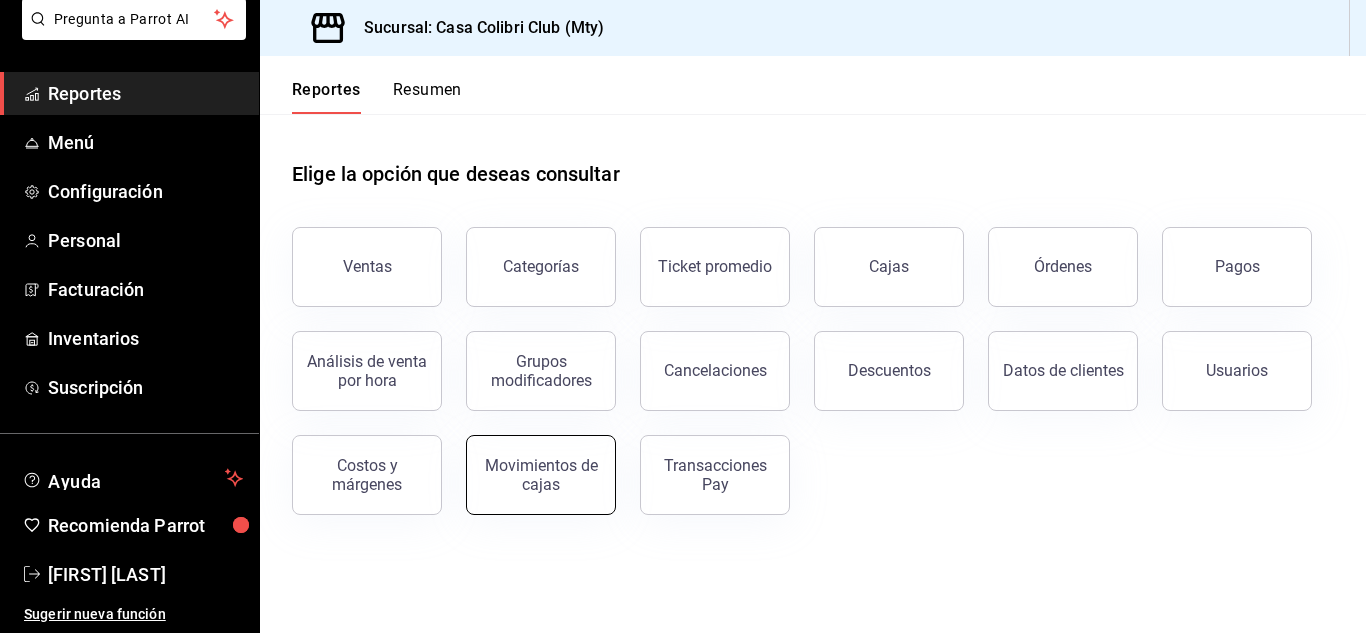 click on "Movimientos de cajas" at bounding box center [541, 475] 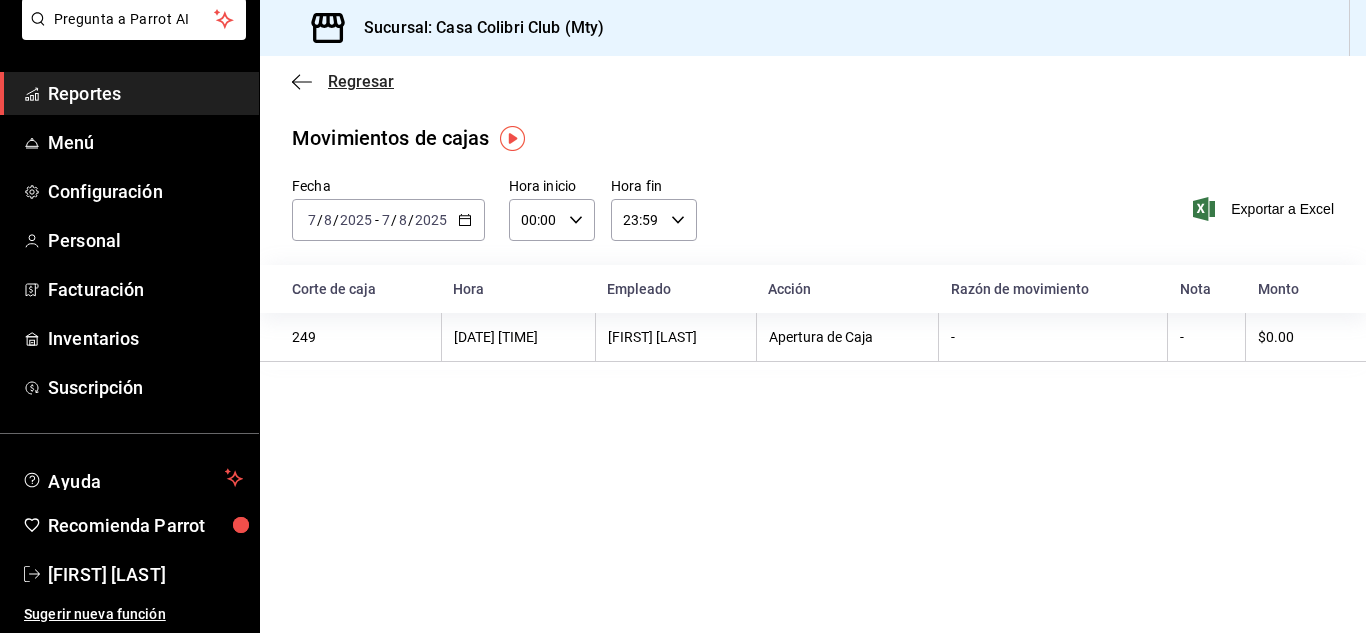 click 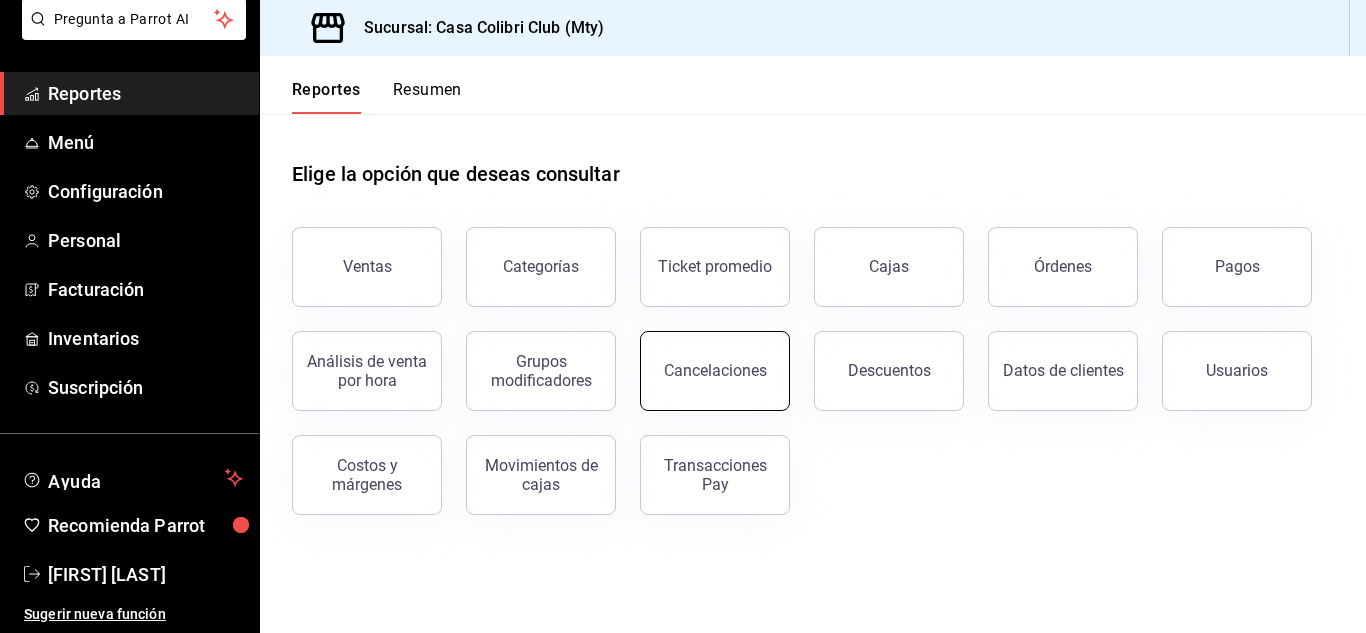 click on "Cancelaciones" at bounding box center [715, 371] 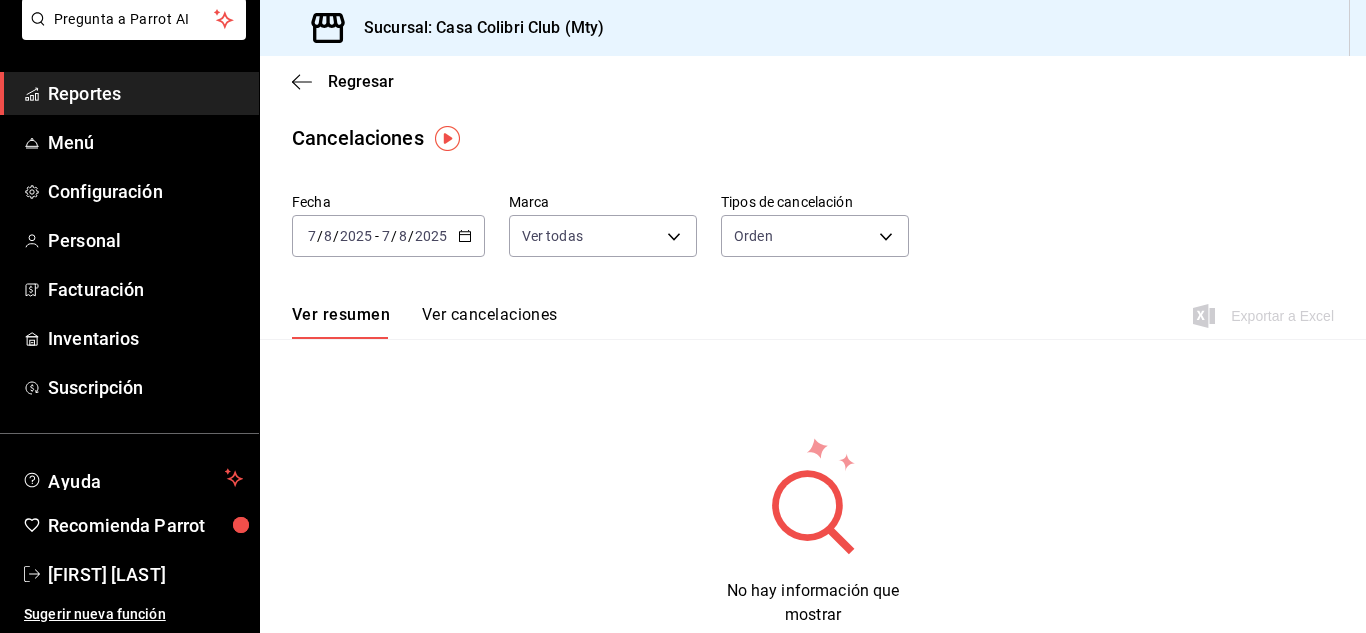 click on "Ver resumen Ver cancelaciones Exportar a Excel" at bounding box center [813, 310] 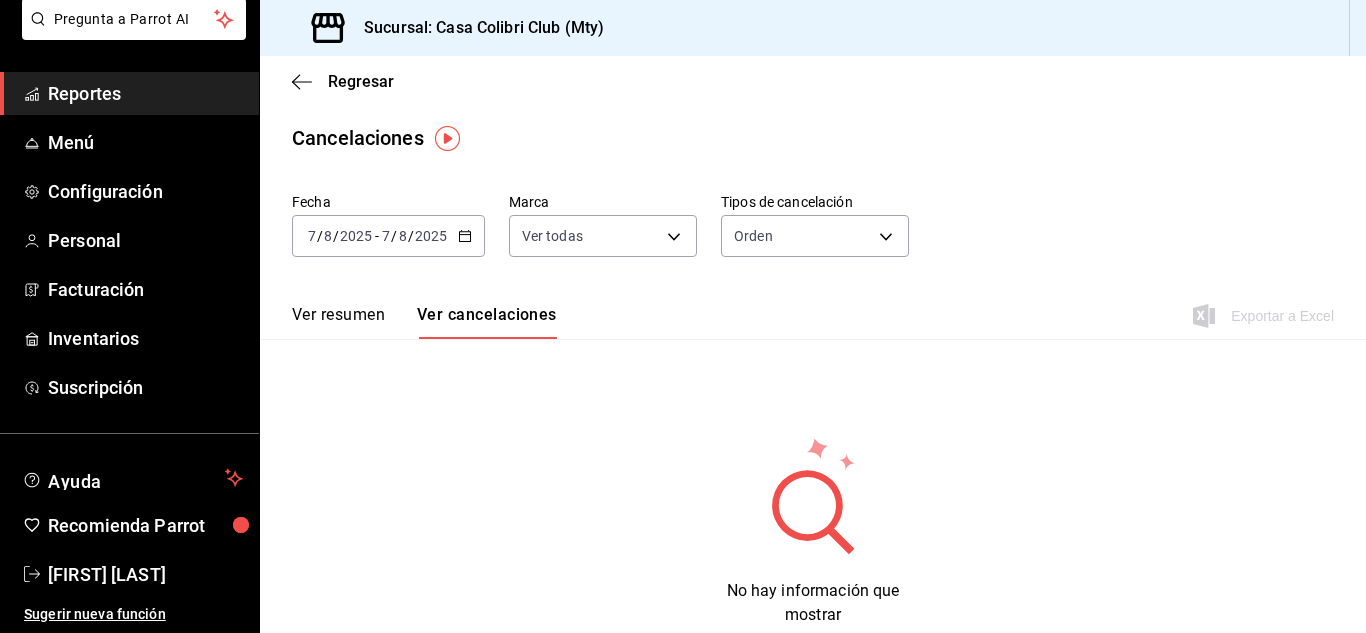 click on "Ver resumen" at bounding box center [338, 322] 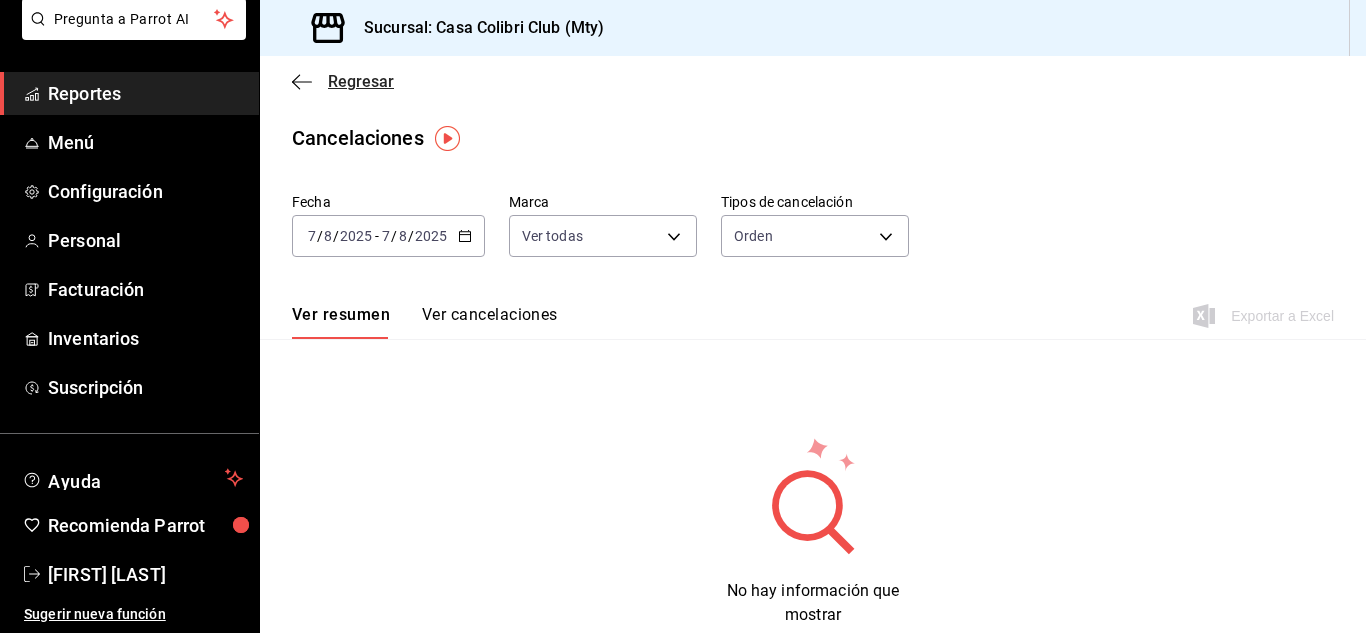 click on "Regresar" at bounding box center (343, 81) 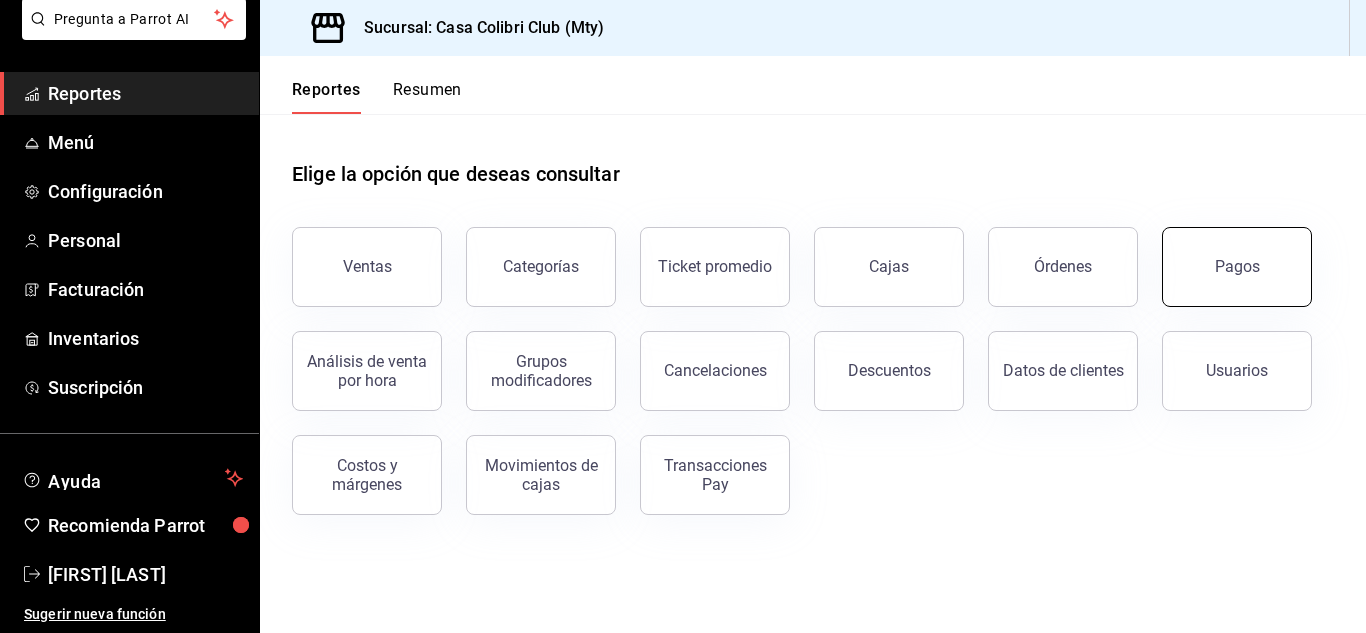 click on "Pagos" at bounding box center (1237, 267) 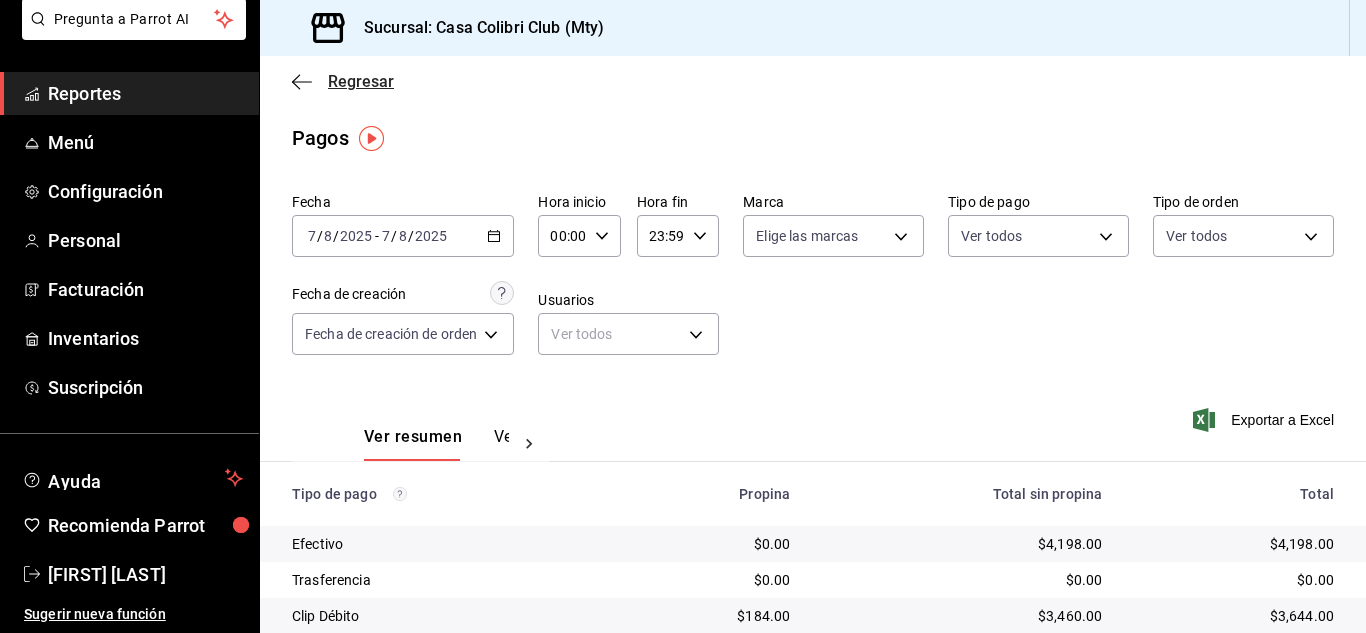 click 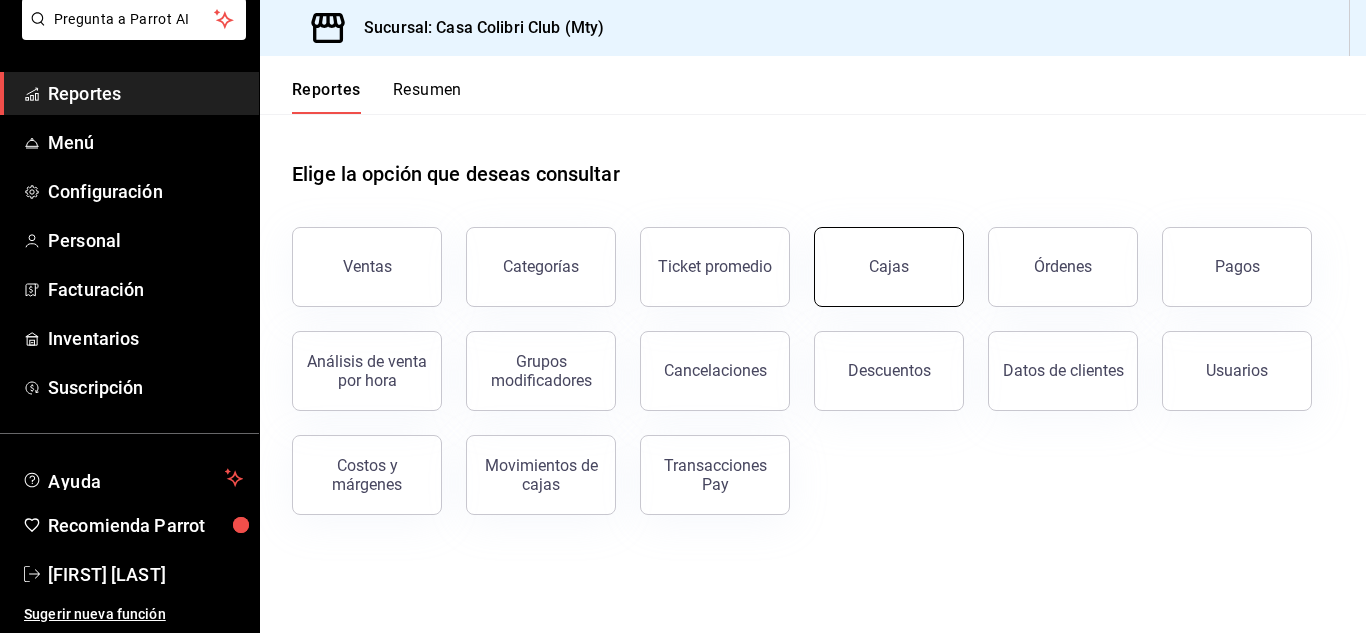 click on "Cajas" at bounding box center (889, 266) 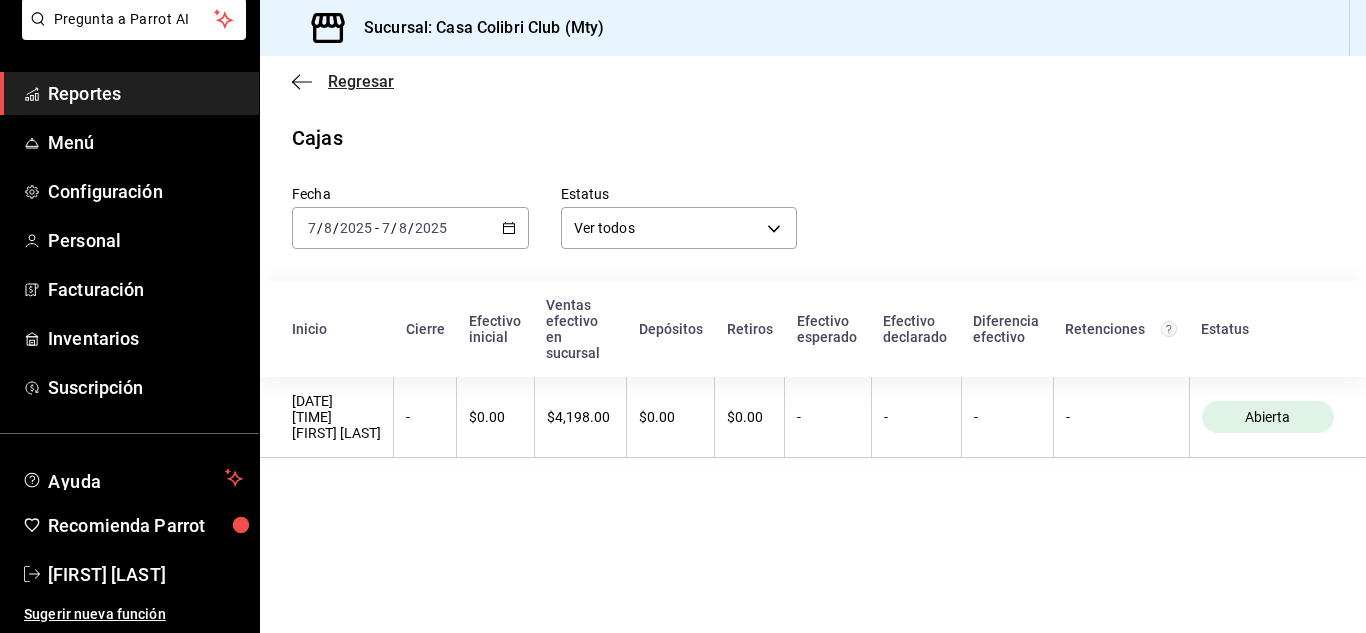 click 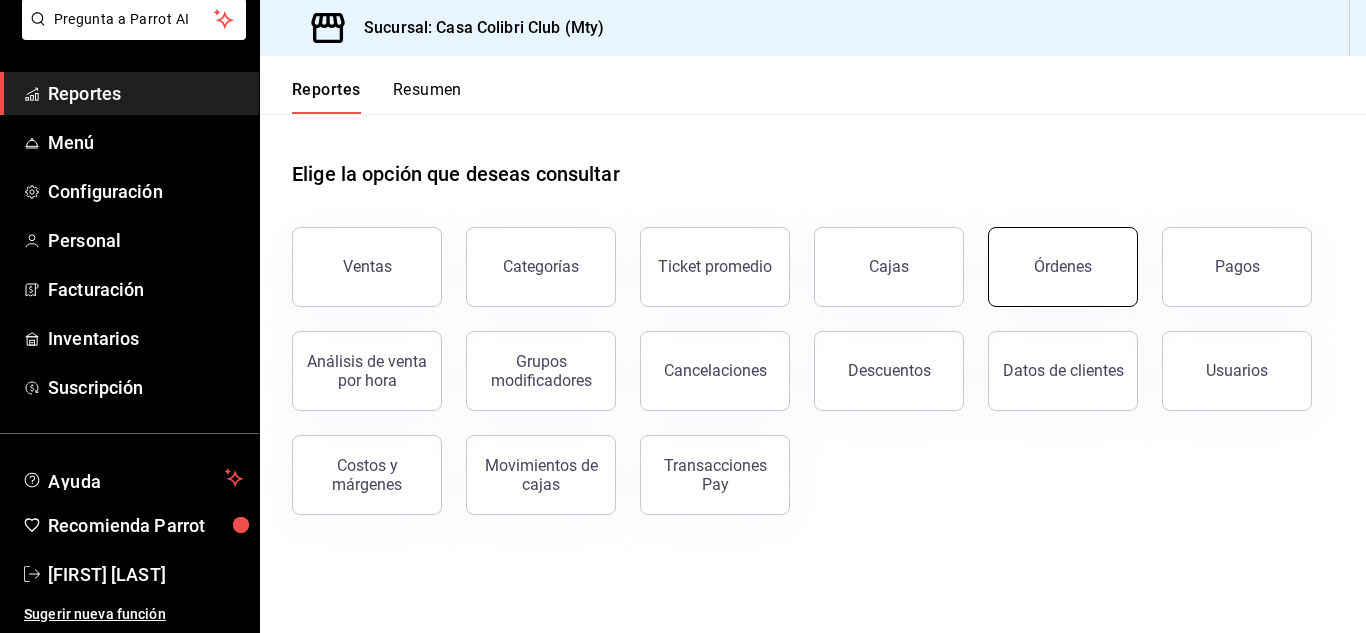click on "Órdenes" at bounding box center (1063, 267) 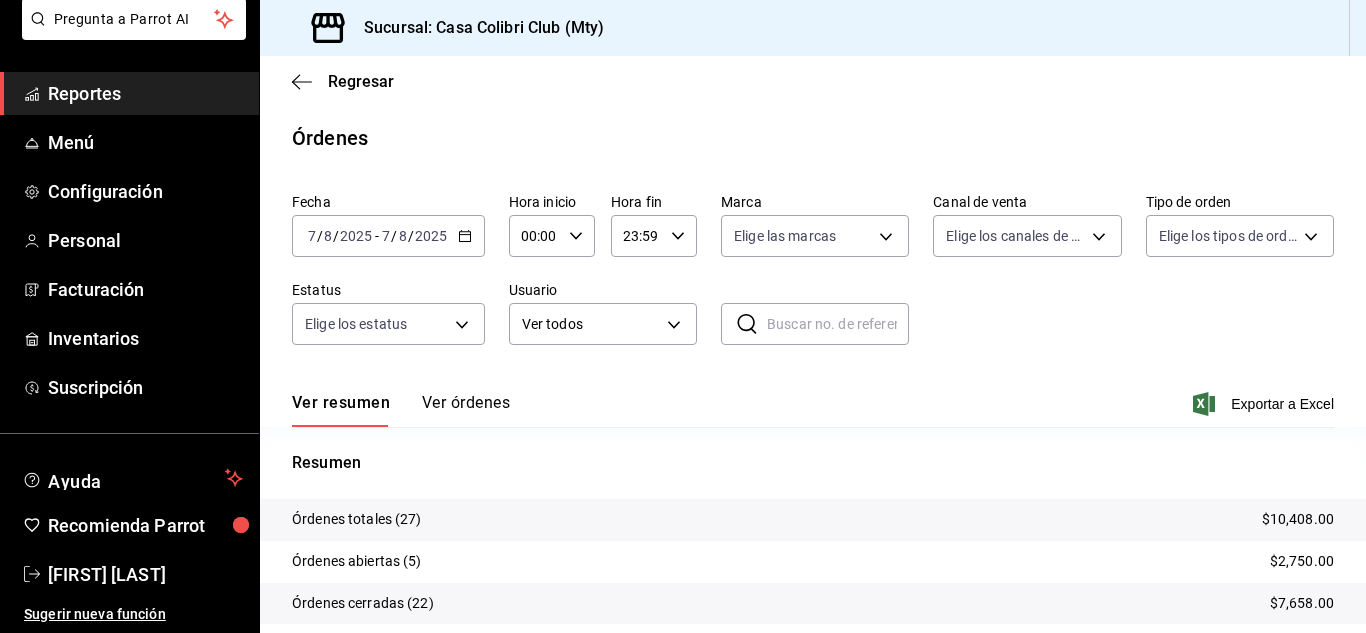 scroll, scrollTop: 152, scrollLeft: 0, axis: vertical 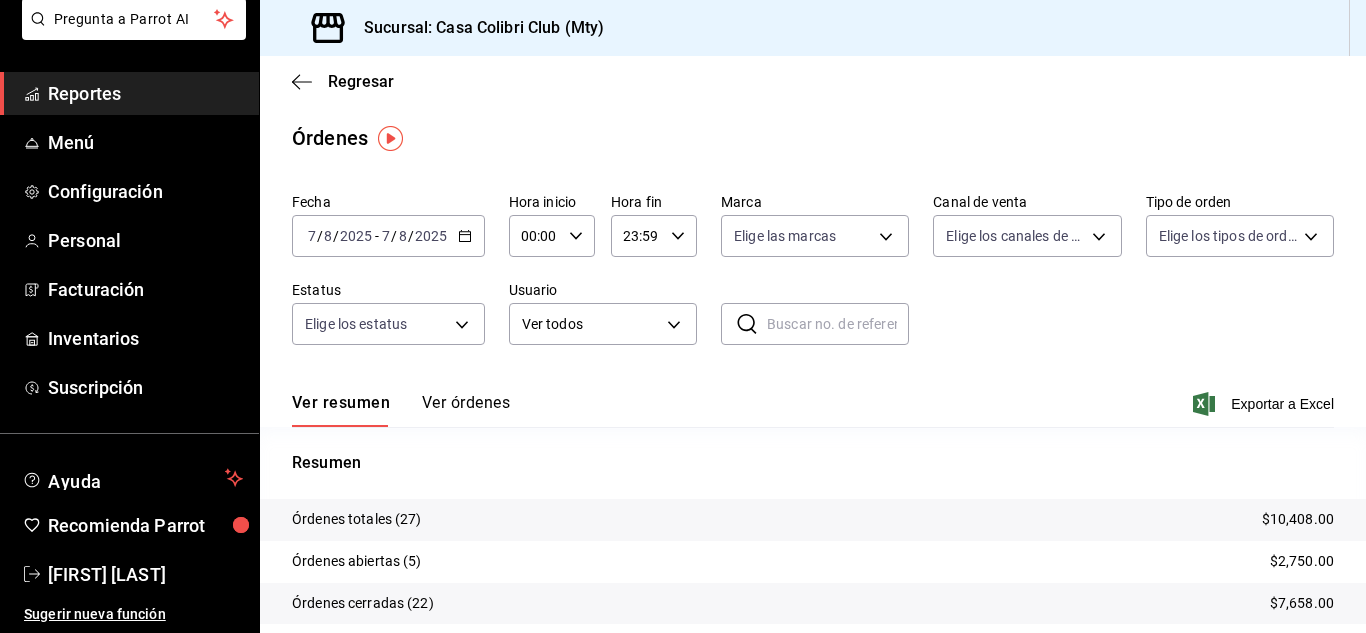 click on "Ver órdenes" at bounding box center [466, 410] 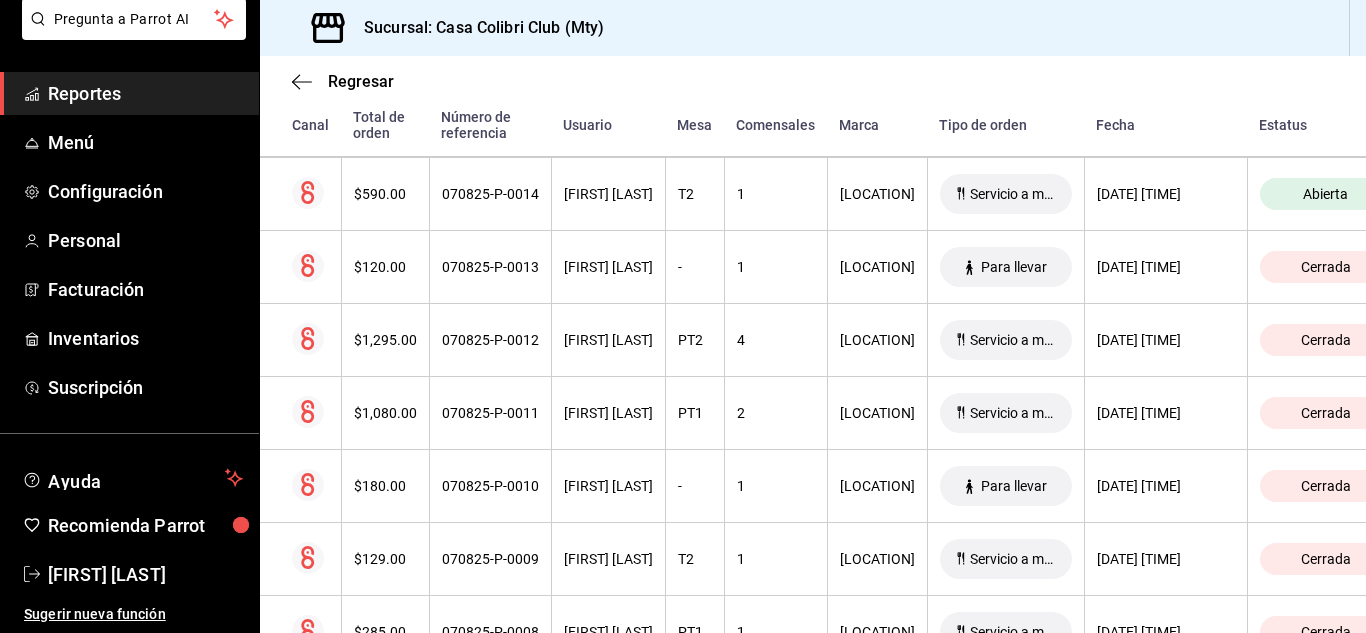 scroll, scrollTop: 1389, scrollLeft: 0, axis: vertical 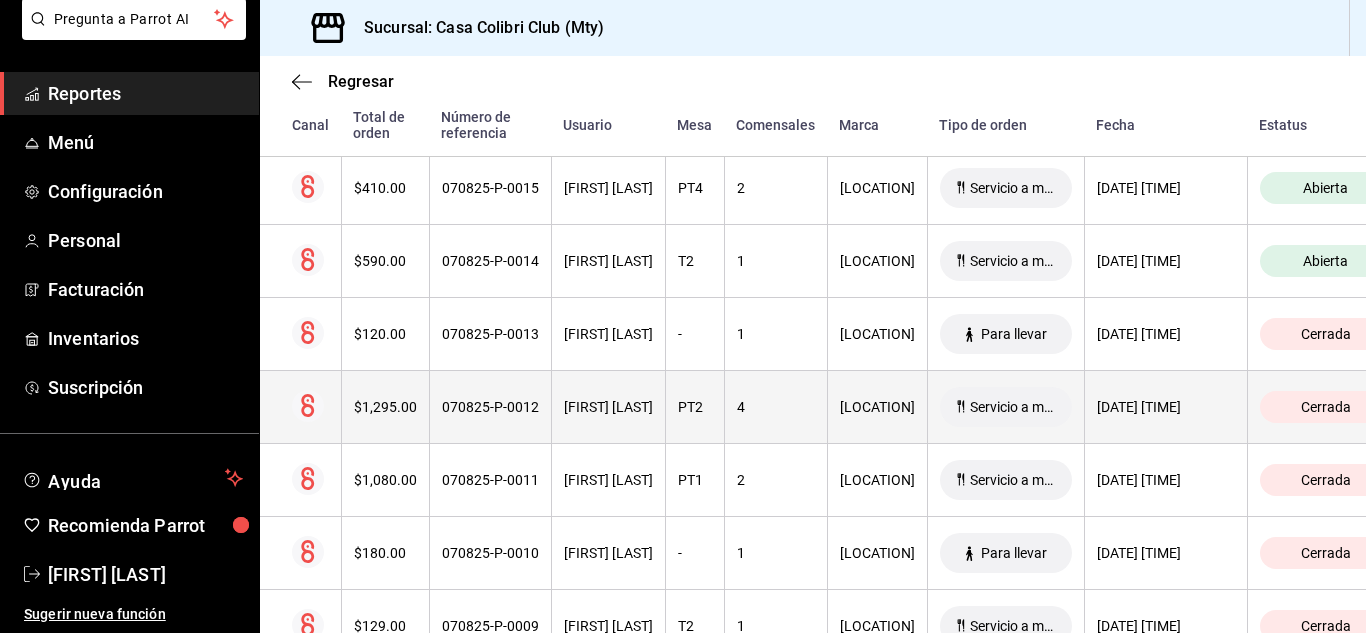 click 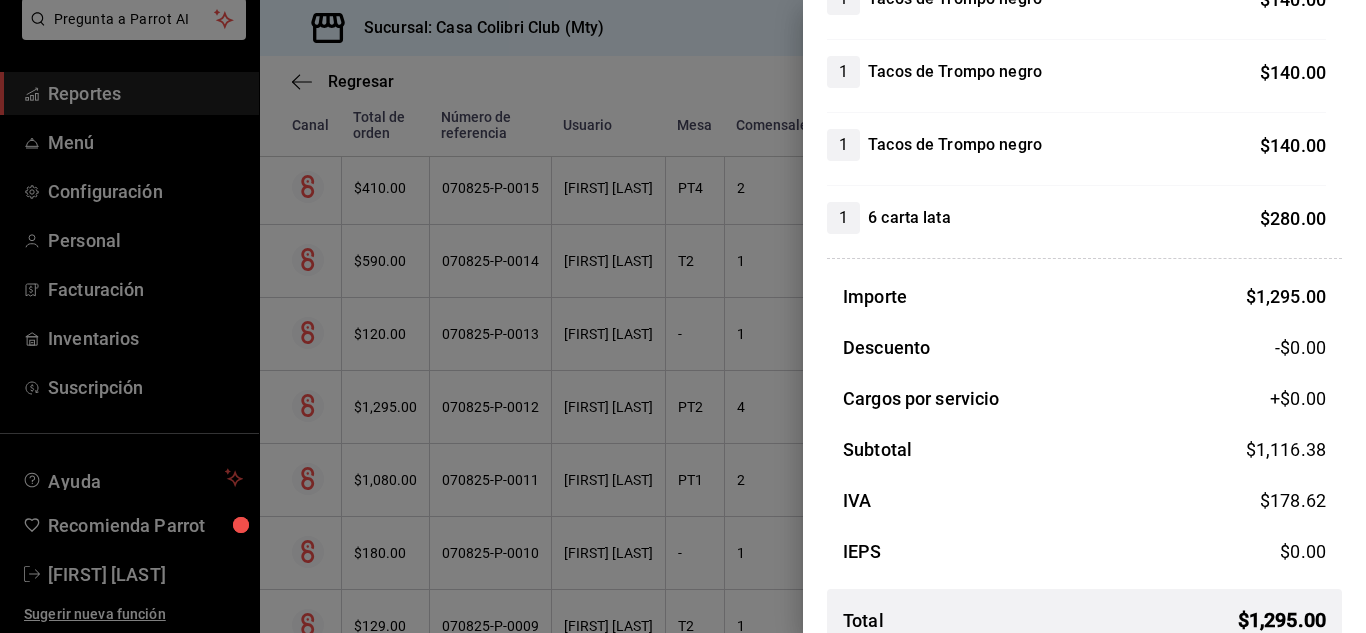 scroll, scrollTop: 827, scrollLeft: 0, axis: vertical 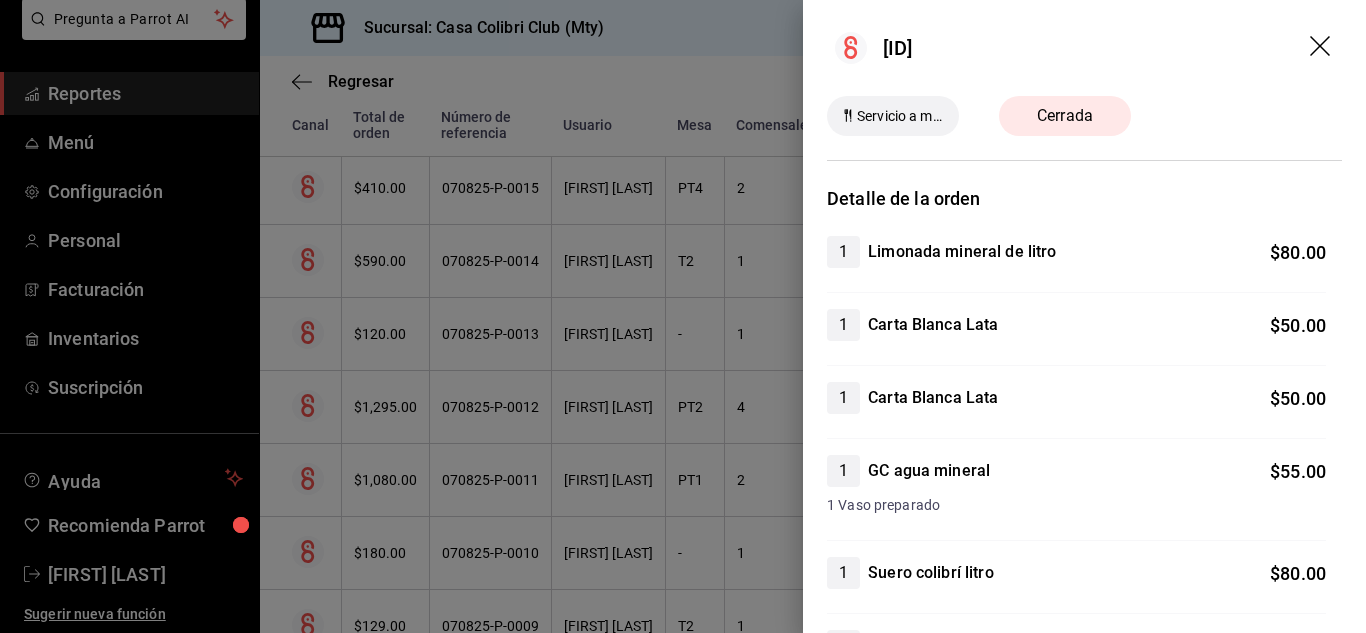 click on "Cerrada" at bounding box center [1065, 116] 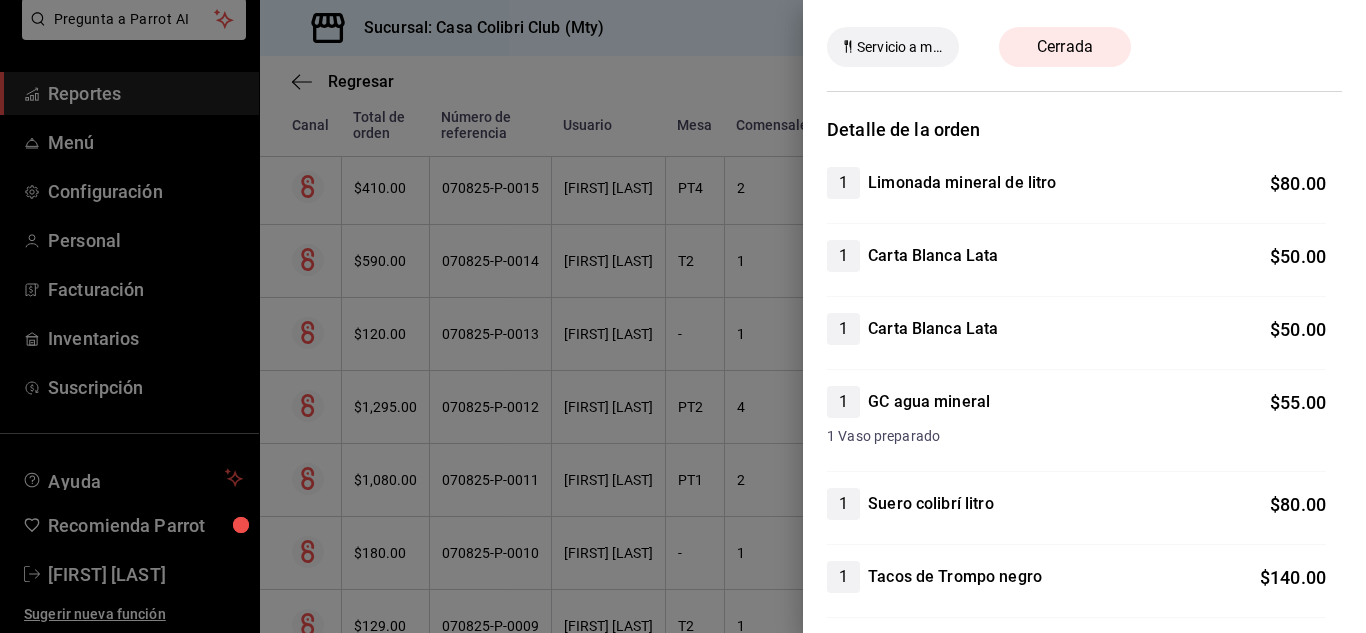 scroll, scrollTop: 0, scrollLeft: 0, axis: both 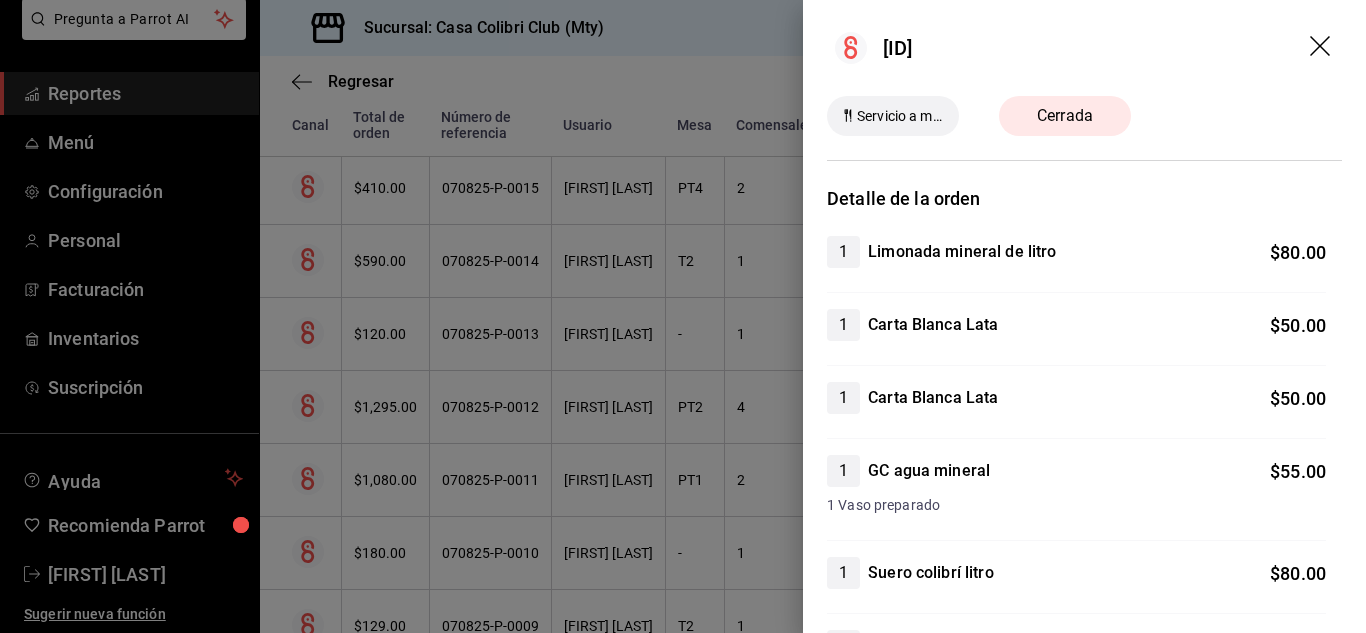 click 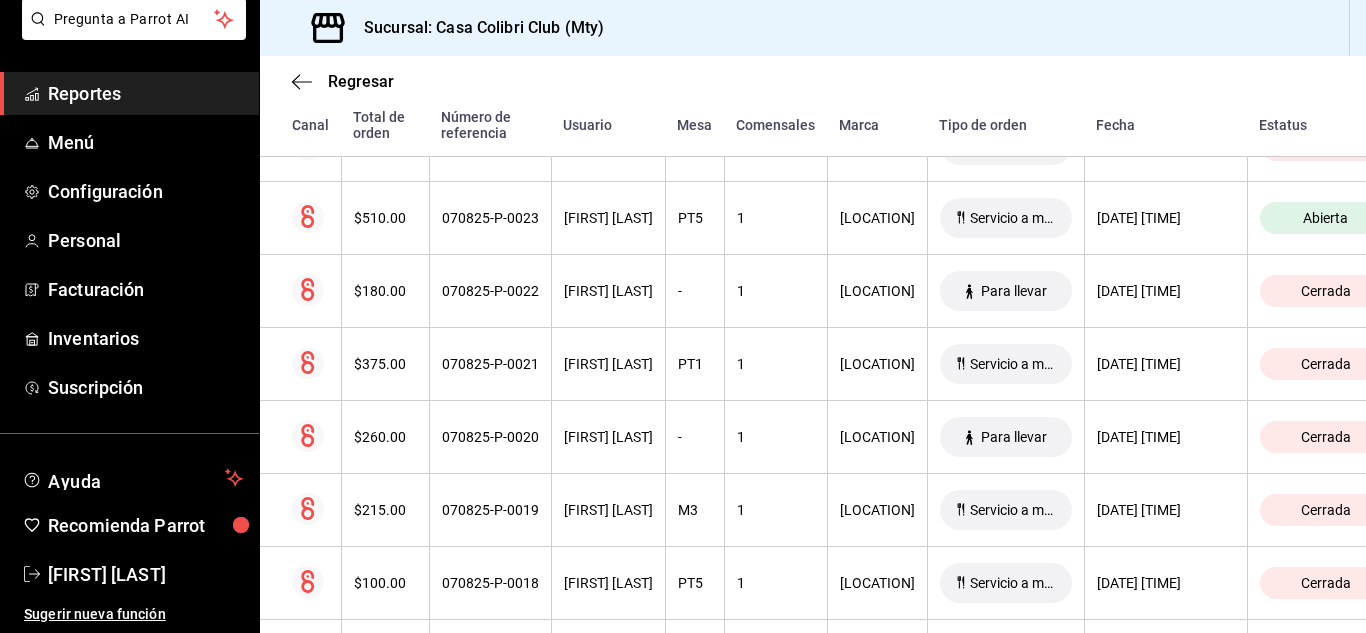 scroll, scrollTop: 610, scrollLeft: 0, axis: vertical 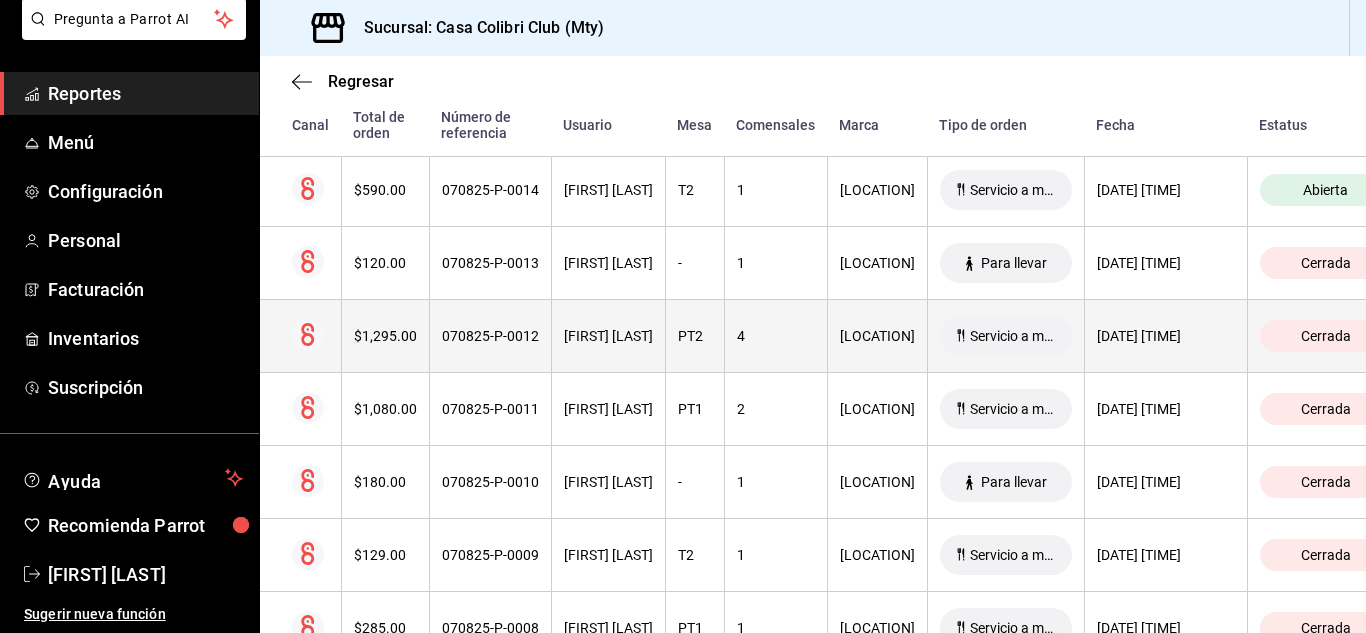 click on "$1,295.00" at bounding box center [385, 336] 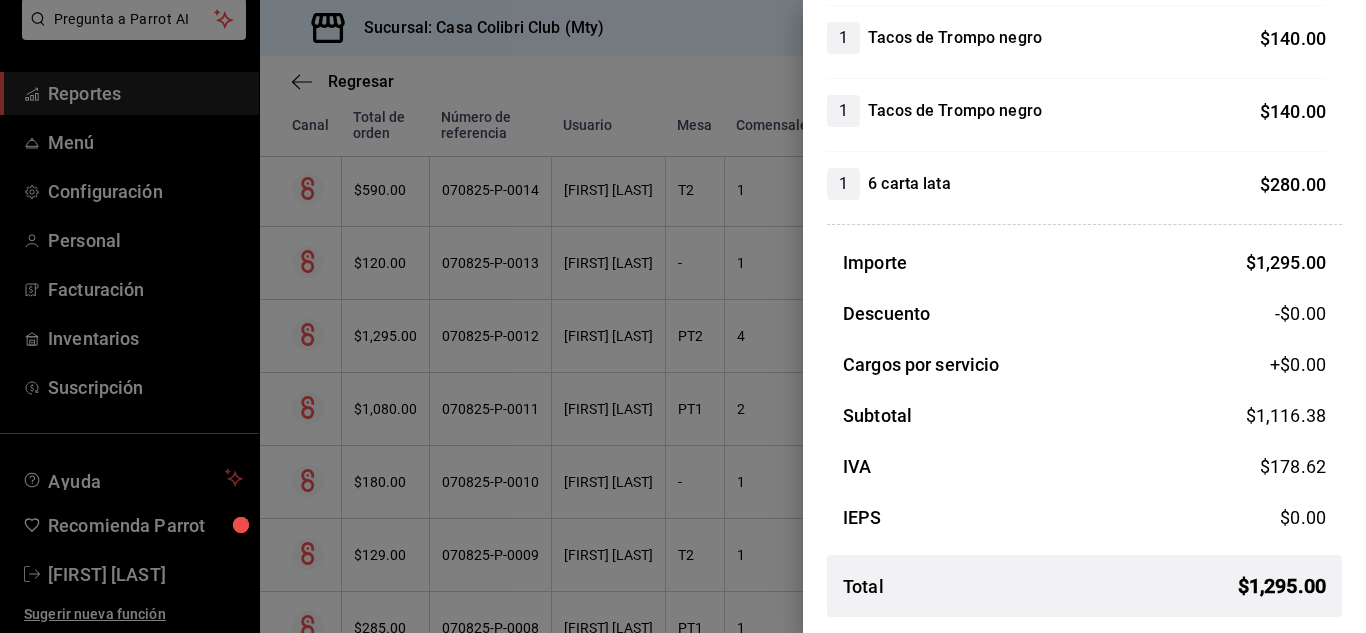scroll, scrollTop: 0, scrollLeft: 0, axis: both 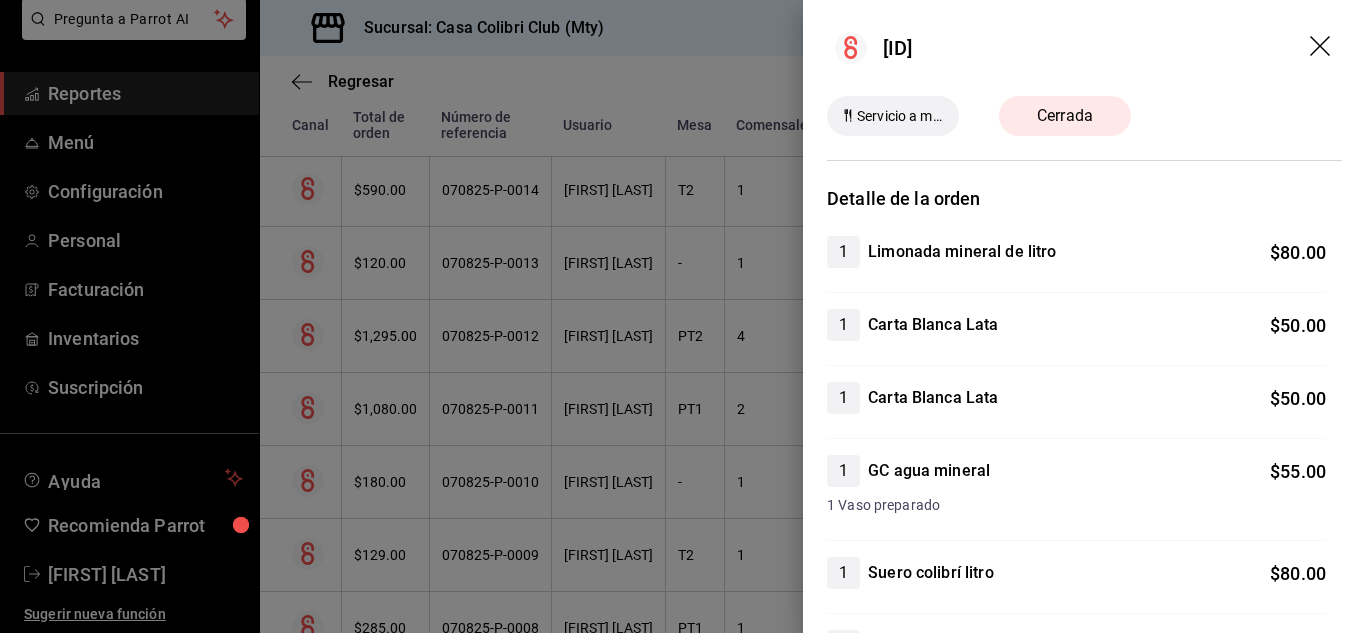 click on "[ID]" at bounding box center [1084, 48] 